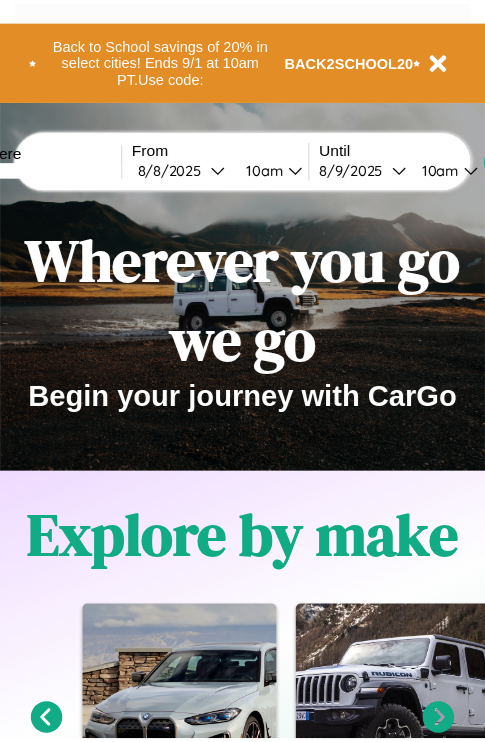 scroll, scrollTop: 0, scrollLeft: 0, axis: both 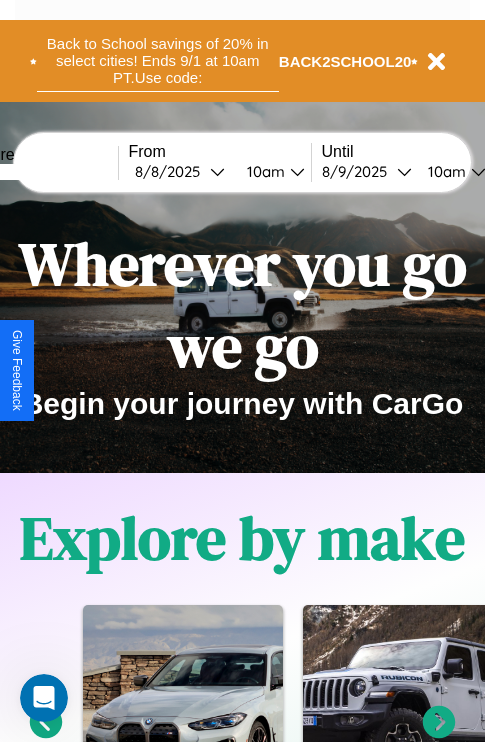 click on "Back to School savings of 20% in select cities! Ends 9/1 at 10am PT.  Use code:" at bounding box center [158, 61] 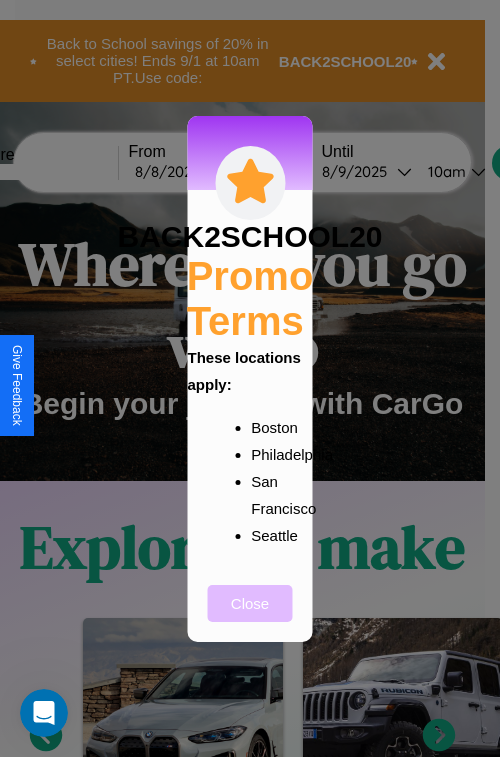 click on "Close" at bounding box center (250, 603) 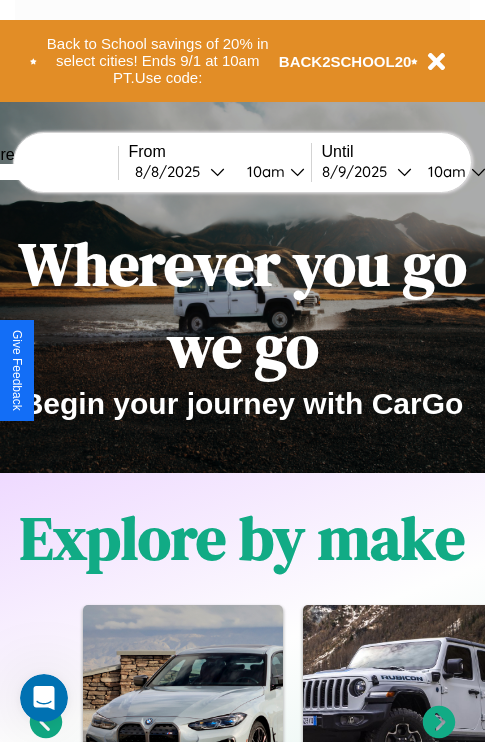 scroll, scrollTop: 2423, scrollLeft: 0, axis: vertical 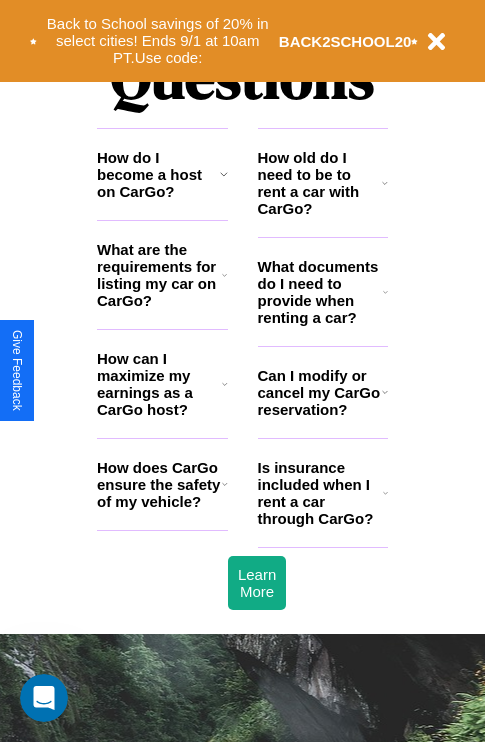click 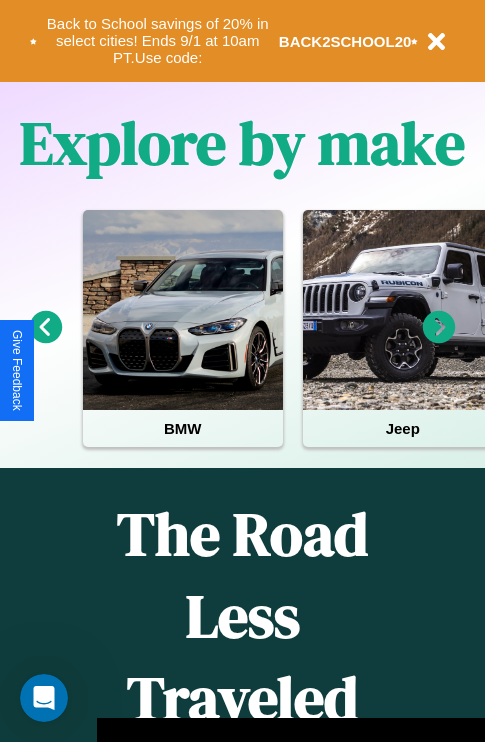 scroll, scrollTop: 308, scrollLeft: 0, axis: vertical 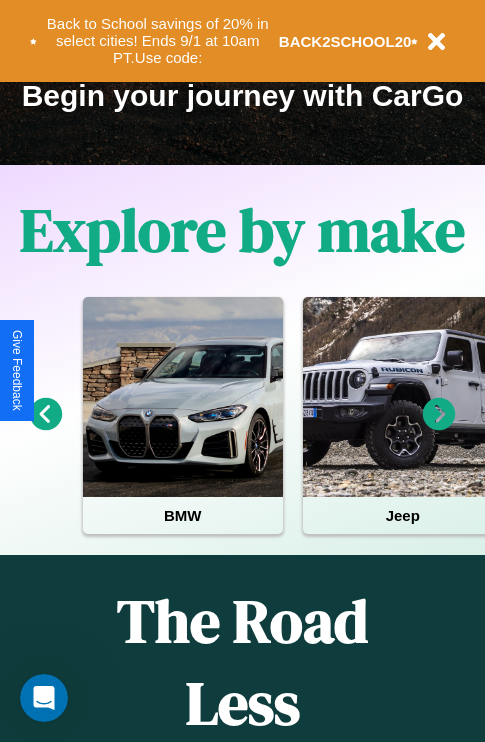 click 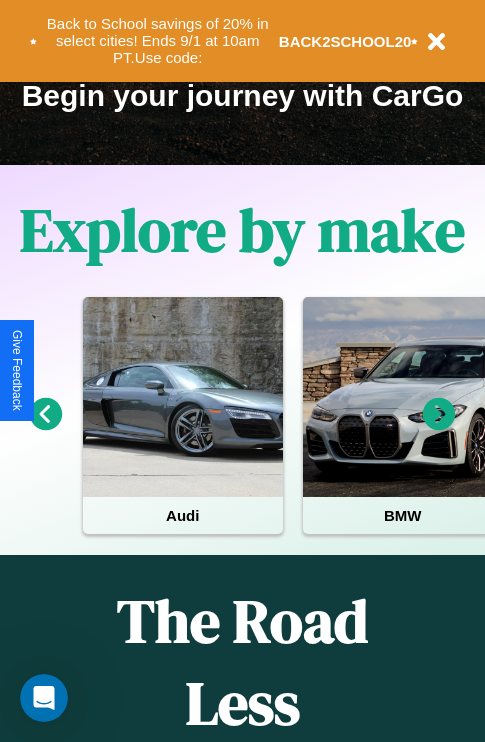 click 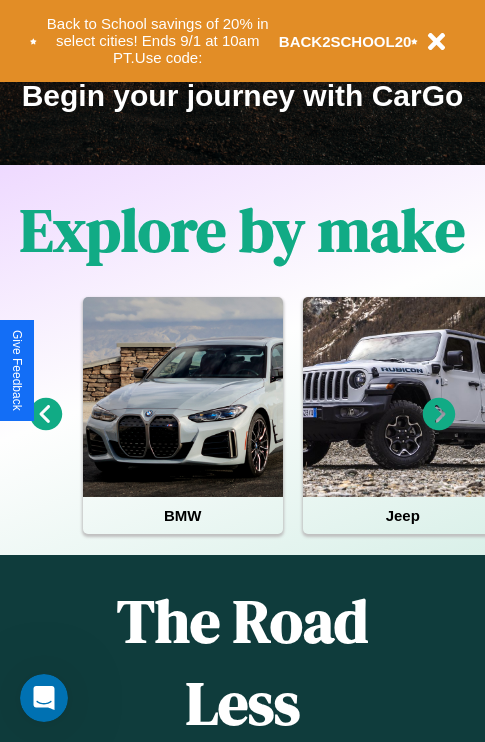 click 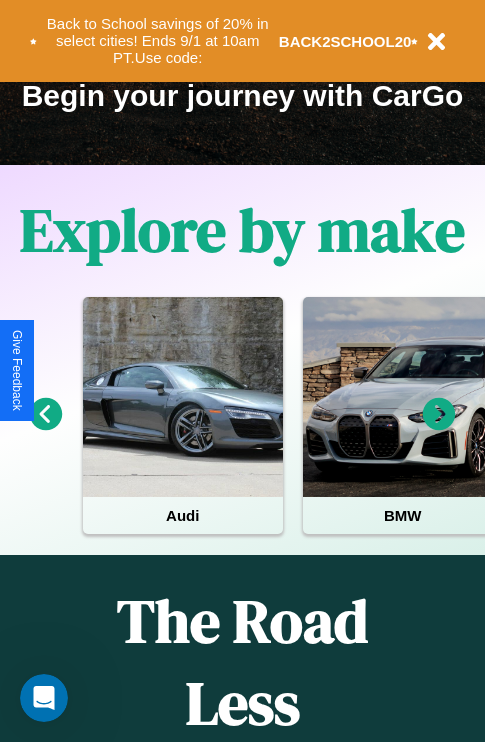 click 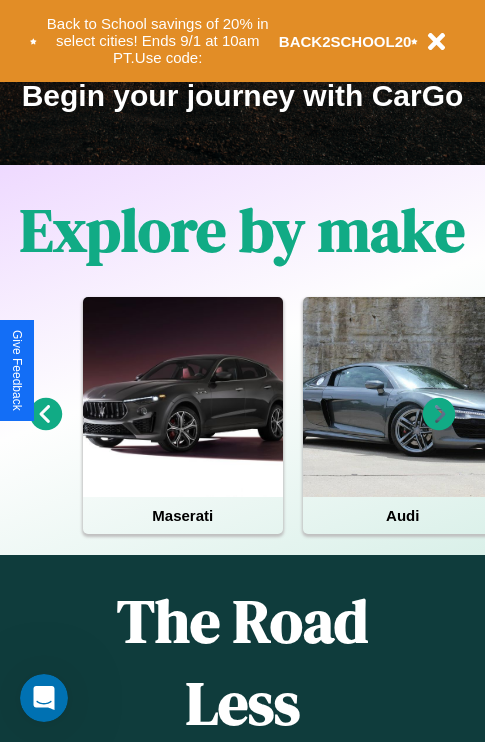 click 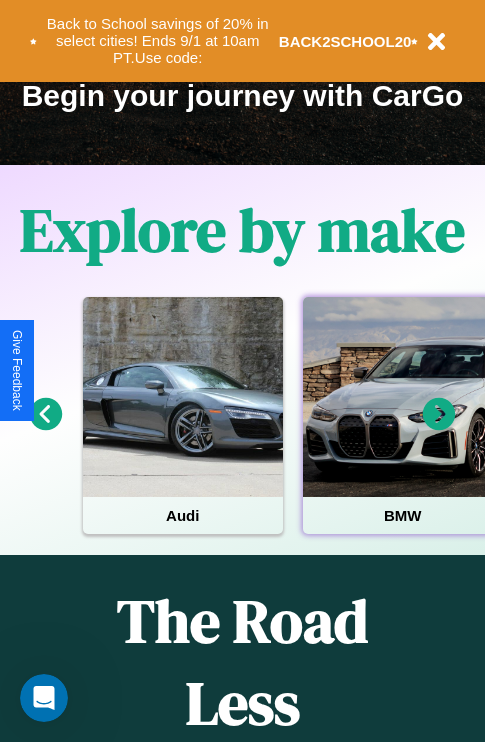 click at bounding box center (403, 397) 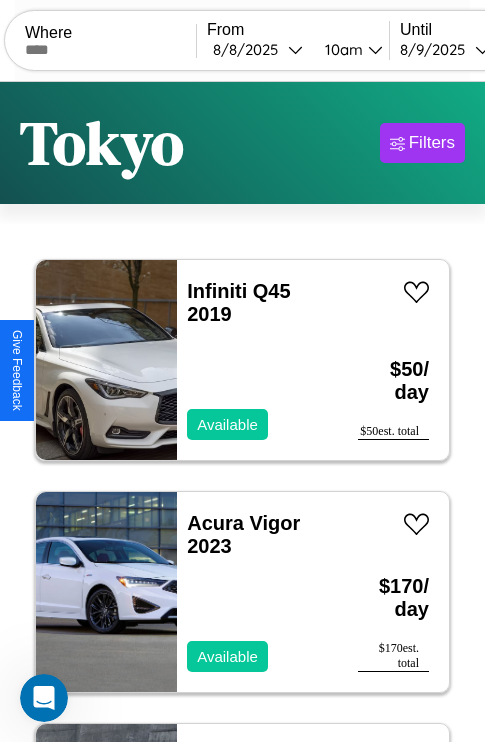 scroll, scrollTop: 95, scrollLeft: 0, axis: vertical 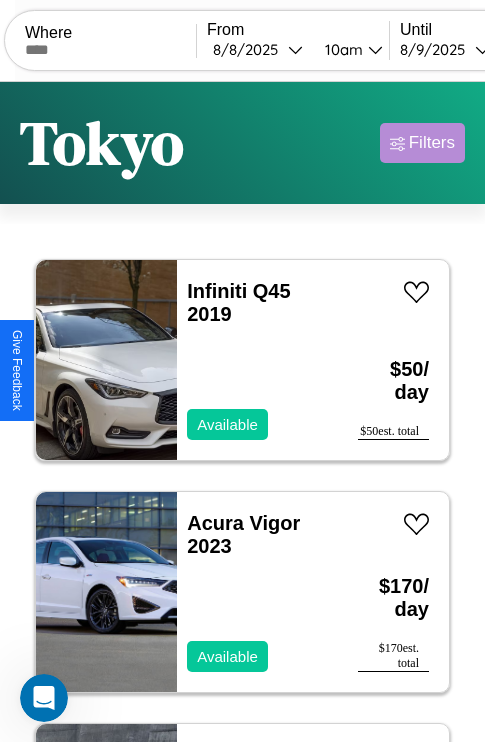 click on "Filters" at bounding box center [432, 143] 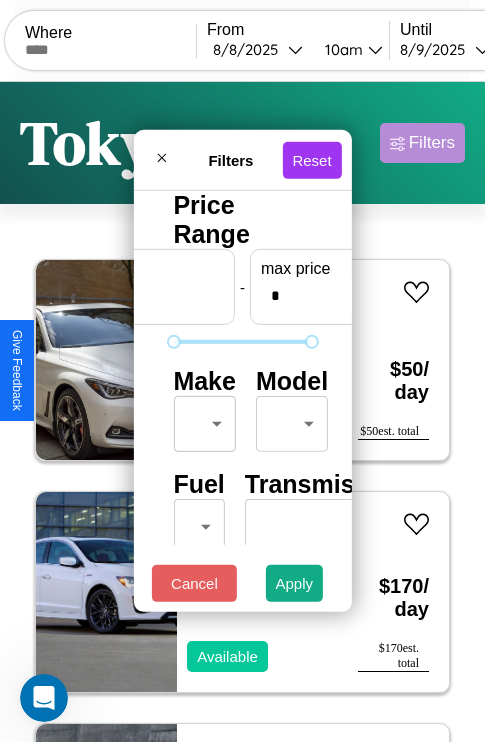 scroll, scrollTop: 0, scrollLeft: 124, axis: horizontal 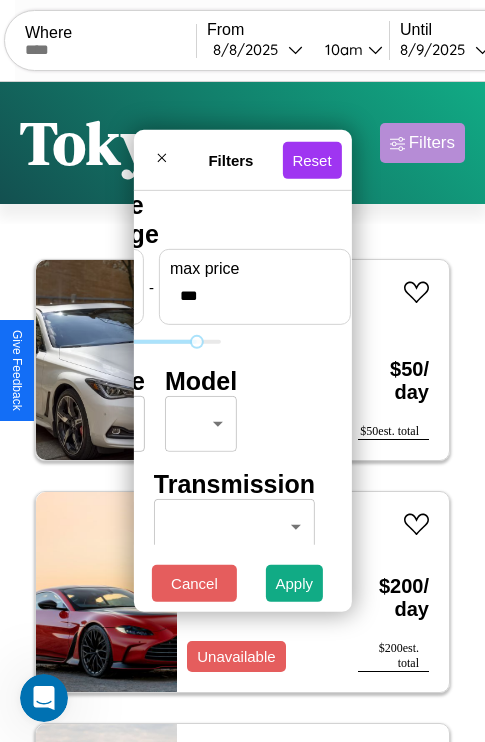 type on "***" 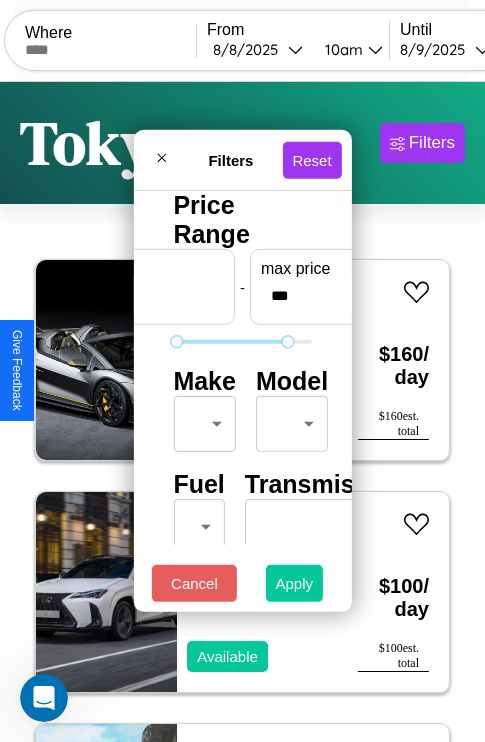 type on "**" 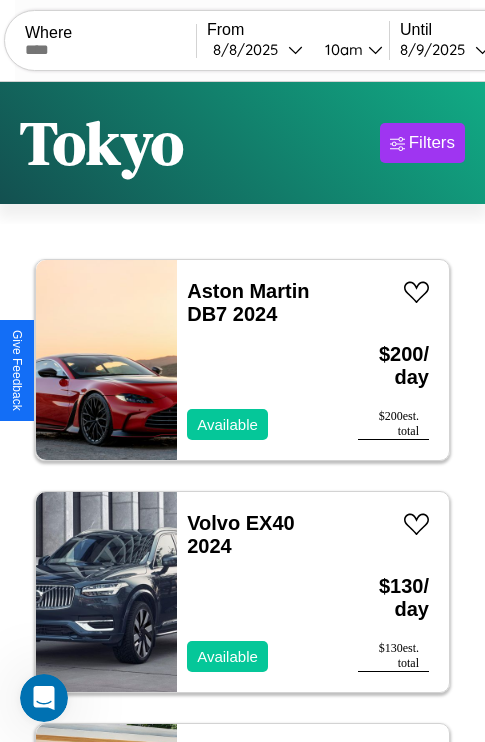 scroll, scrollTop: 79, scrollLeft: 0, axis: vertical 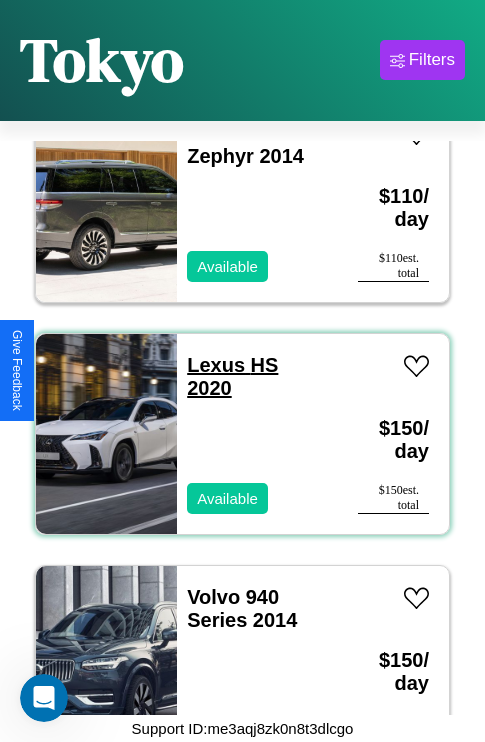 click on "Lexus   HS   2020" at bounding box center (232, 376) 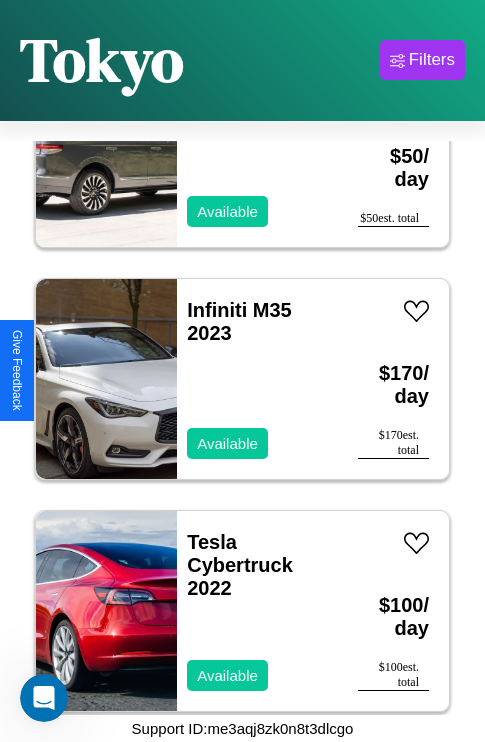 scroll, scrollTop: 8734, scrollLeft: 0, axis: vertical 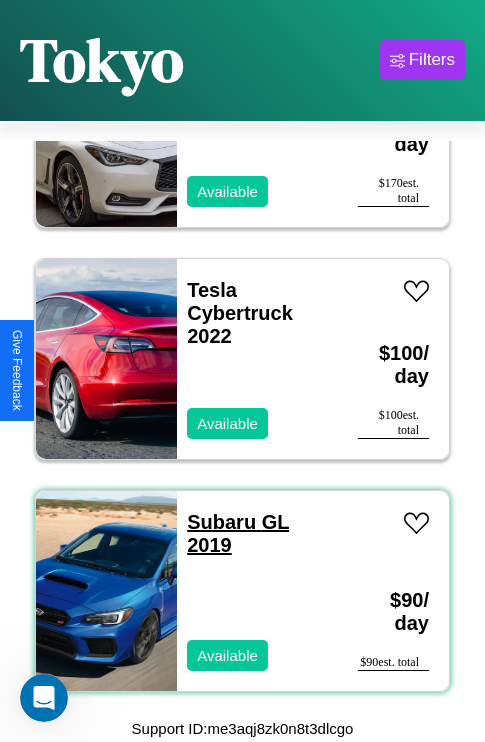 click on "Subaru   GL   2019" at bounding box center (238, 533) 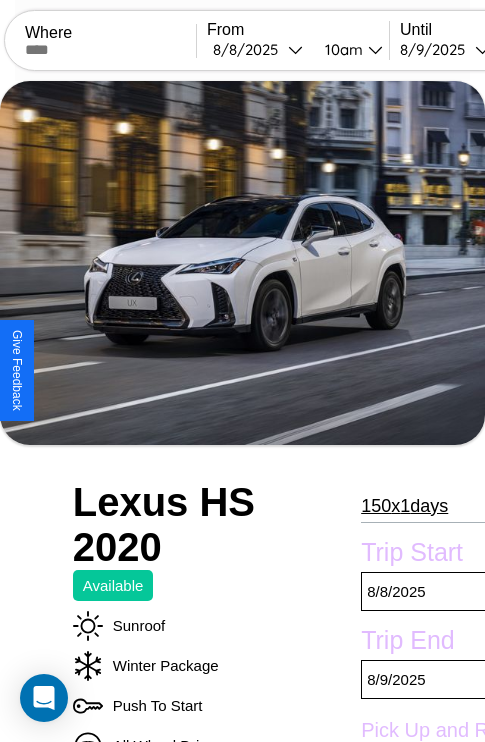 scroll, scrollTop: 1029, scrollLeft: 0, axis: vertical 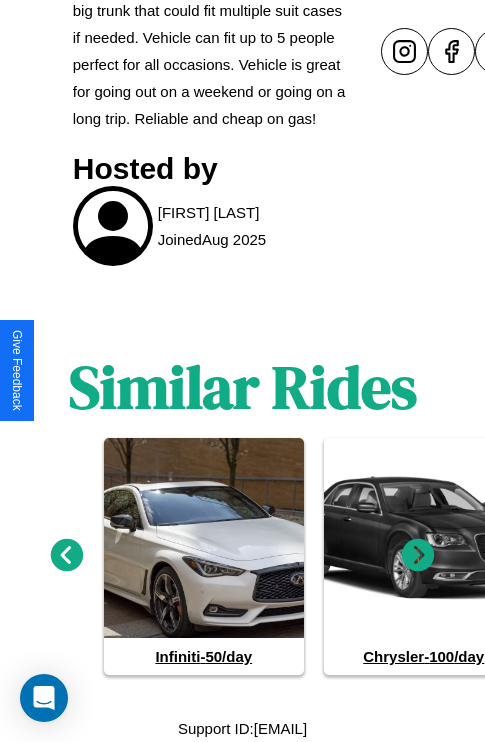 click 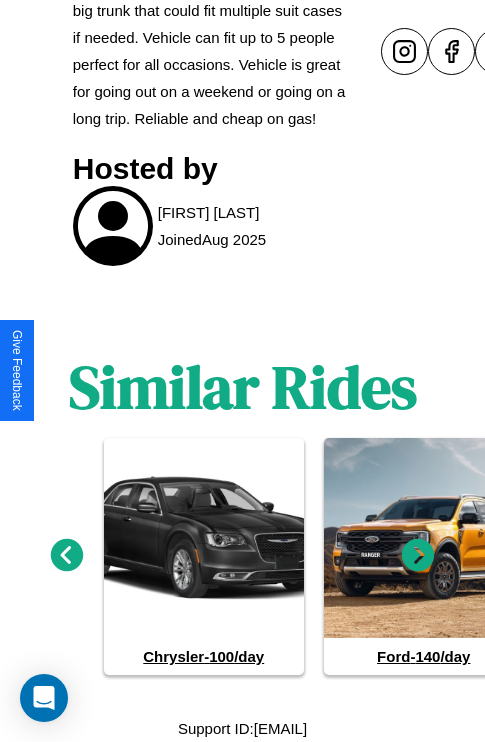 click 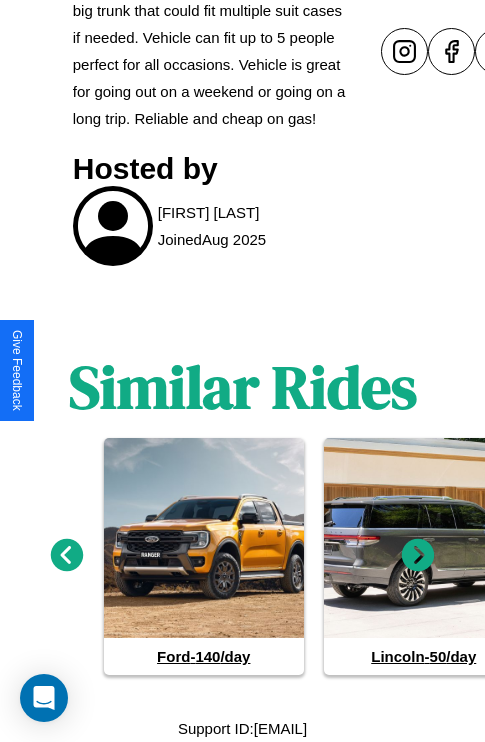 click 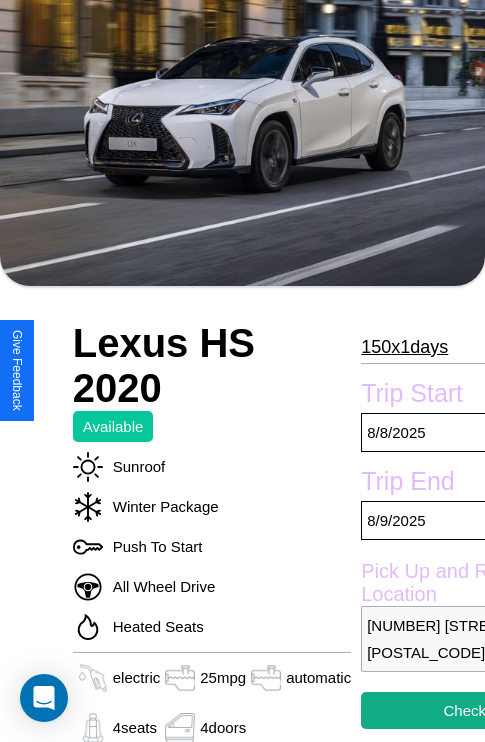 scroll, scrollTop: 154, scrollLeft: 0, axis: vertical 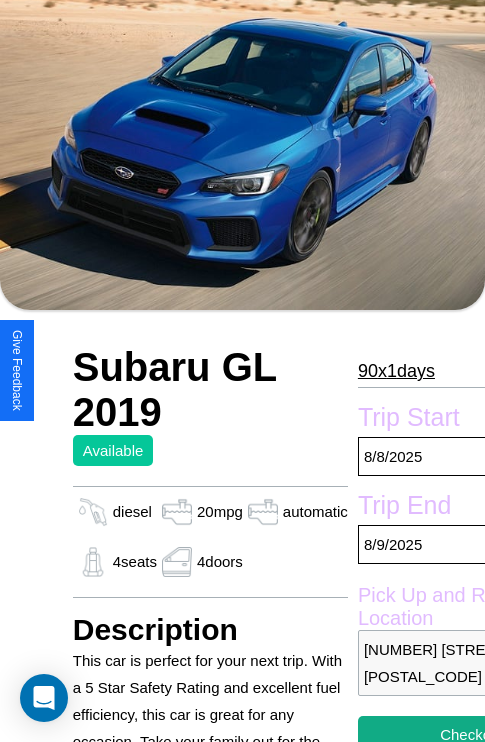 click on "90  x  1  days" at bounding box center (396, 371) 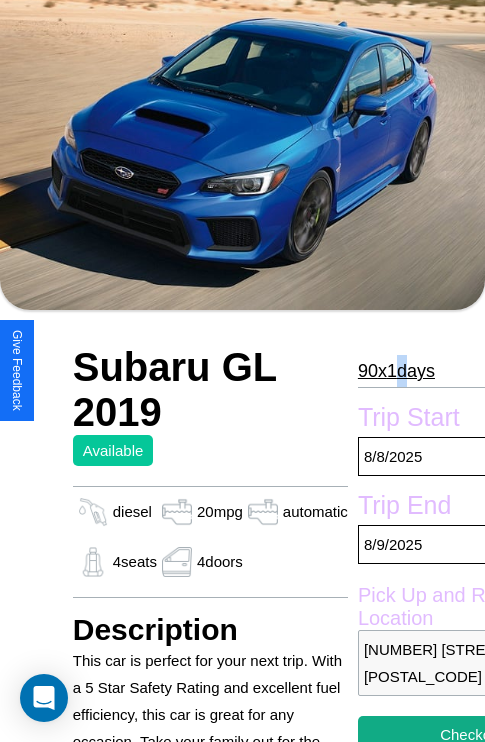 click on "90  x  1  days" at bounding box center (396, 371) 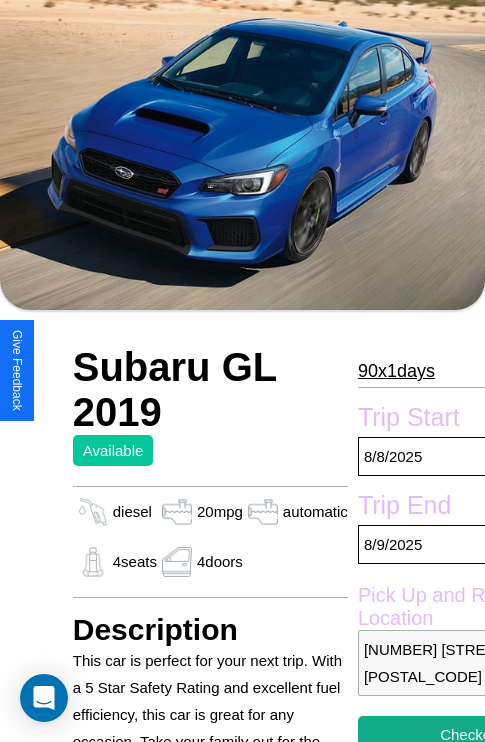 click on "90  x  1  days" at bounding box center [396, 371] 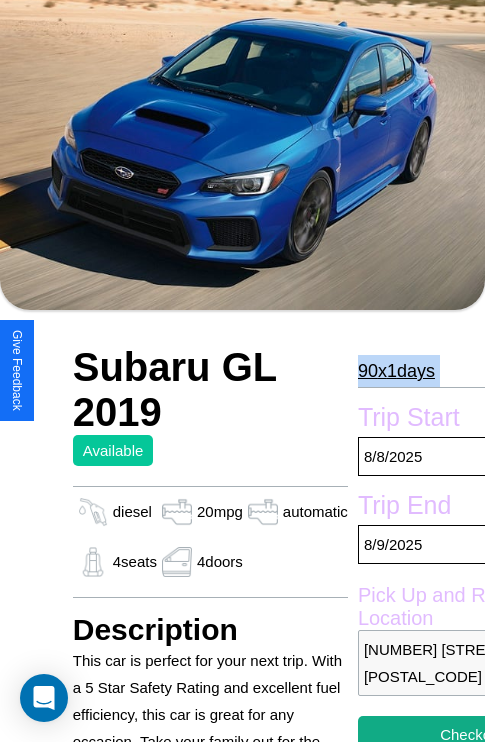 click on "90  x  1  days" at bounding box center [396, 371] 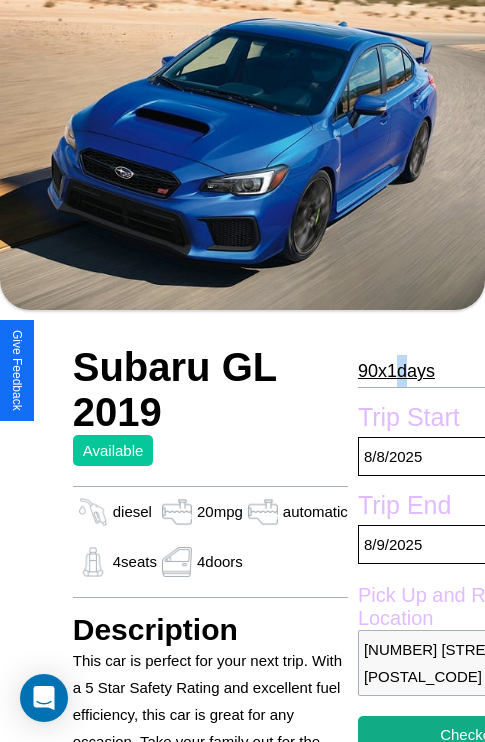 click on "90  x  1  days" at bounding box center (396, 371) 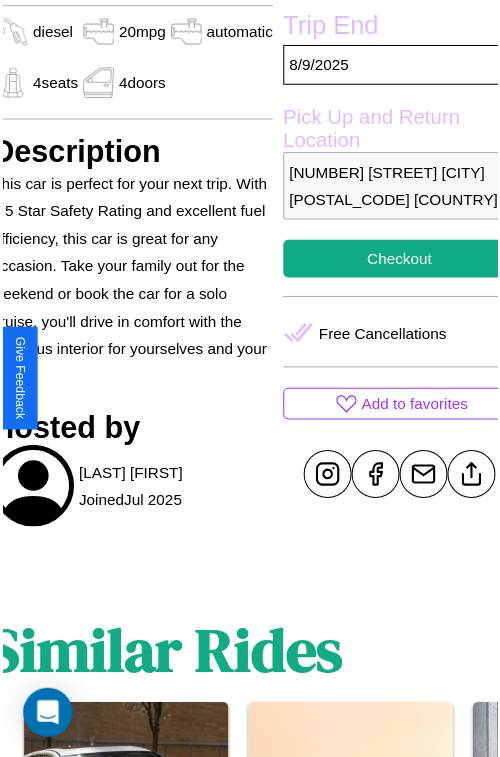 scroll, scrollTop: 623, scrollLeft: 88, axis: both 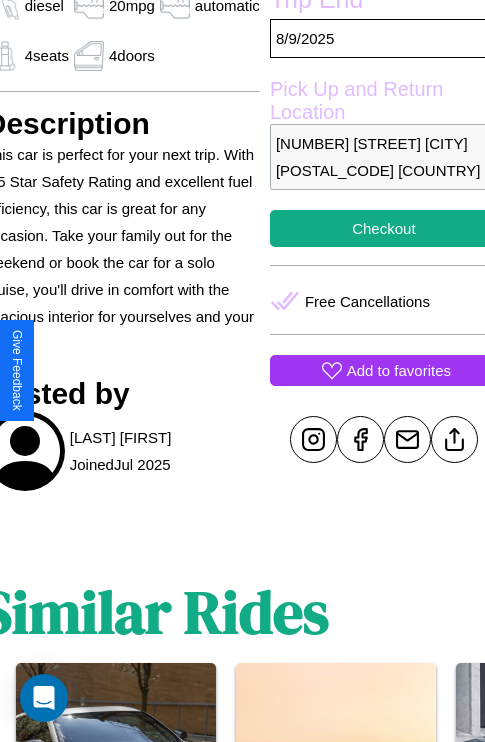 click on "Add to favorites" at bounding box center [399, 370] 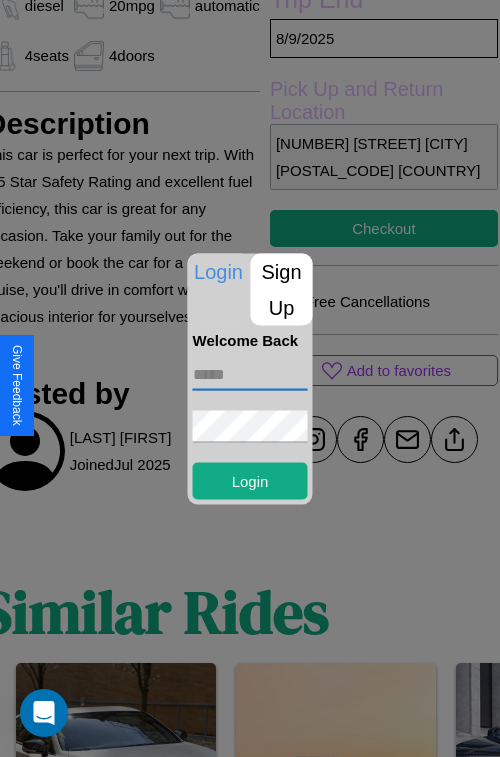 click at bounding box center [250, 374] 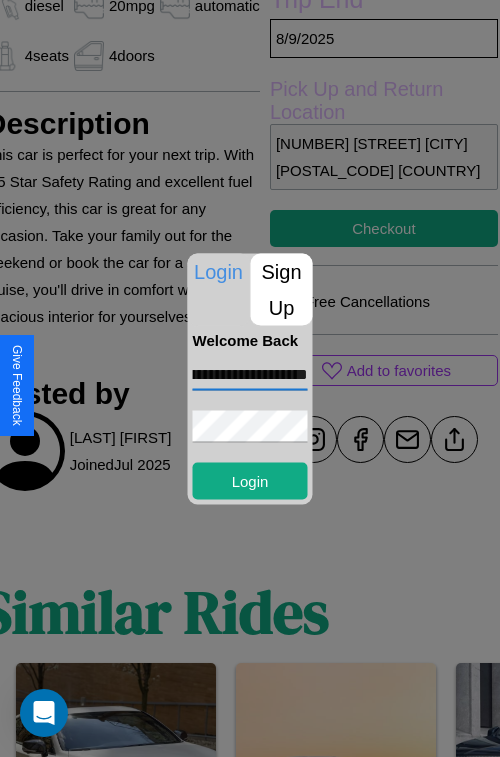 scroll, scrollTop: 0, scrollLeft: 95, axis: horizontal 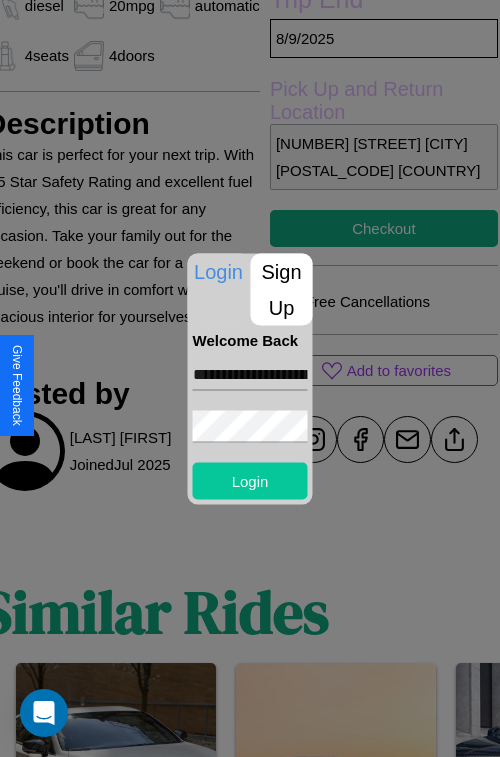 click on "Login" at bounding box center (250, 480) 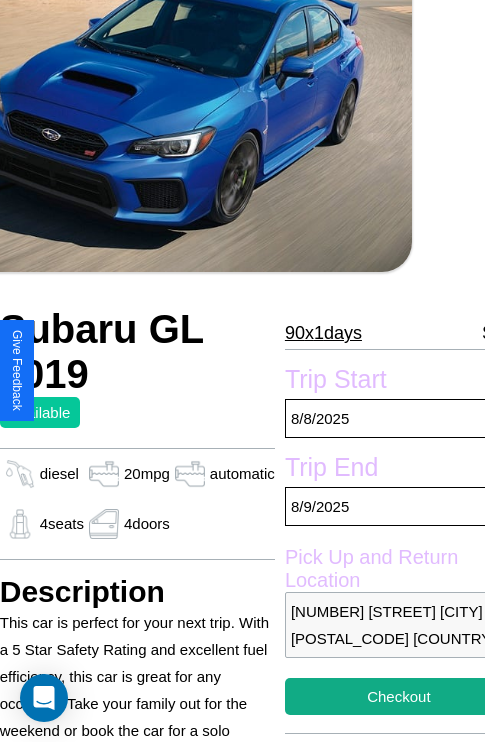 scroll, scrollTop: 136, scrollLeft: 73, axis: both 